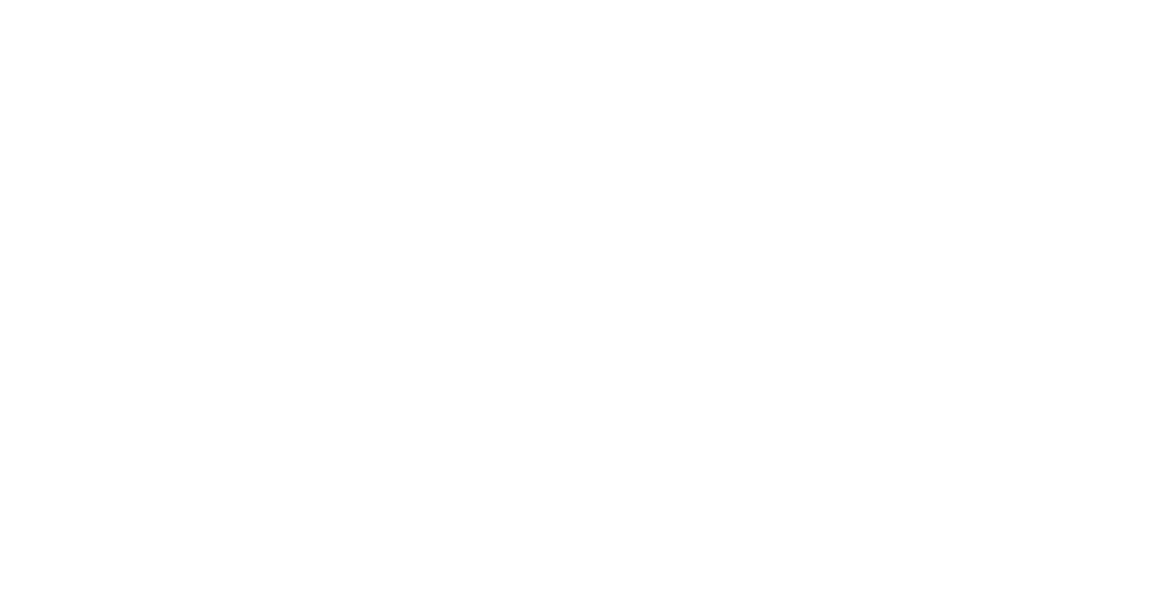 scroll, scrollTop: 0, scrollLeft: 0, axis: both 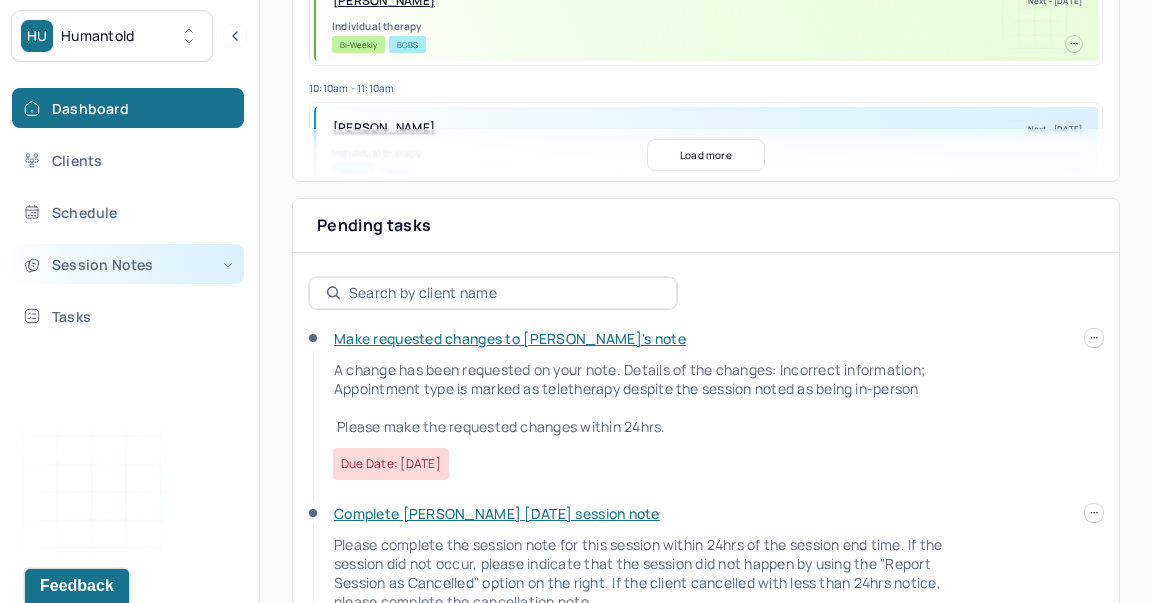 click on "Session Notes" at bounding box center [128, 264] 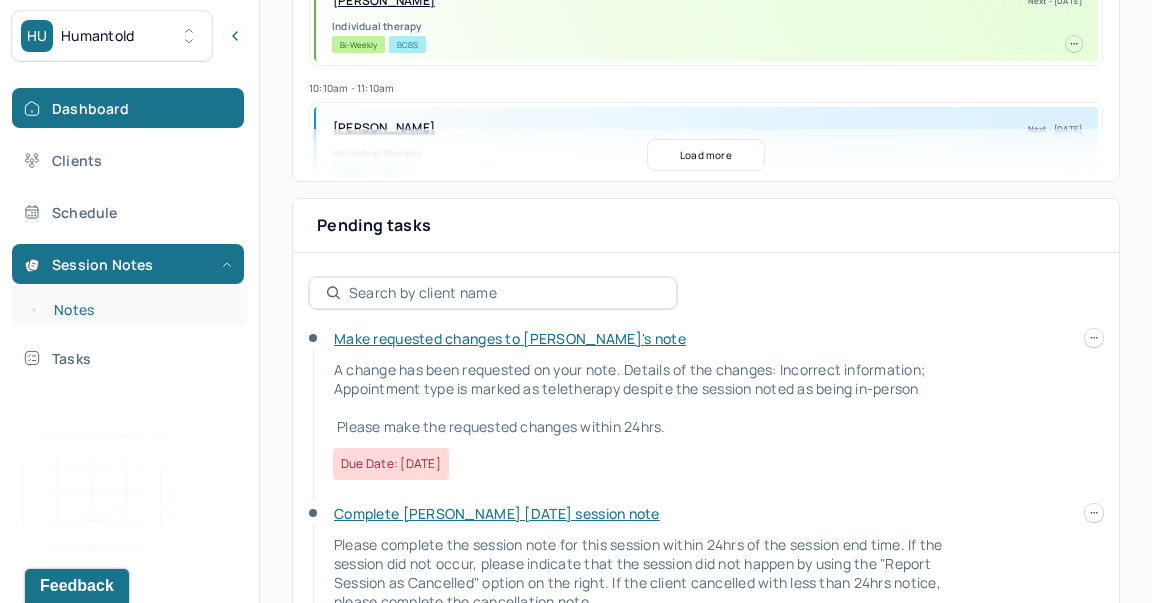click on "Notes" at bounding box center (139, 310) 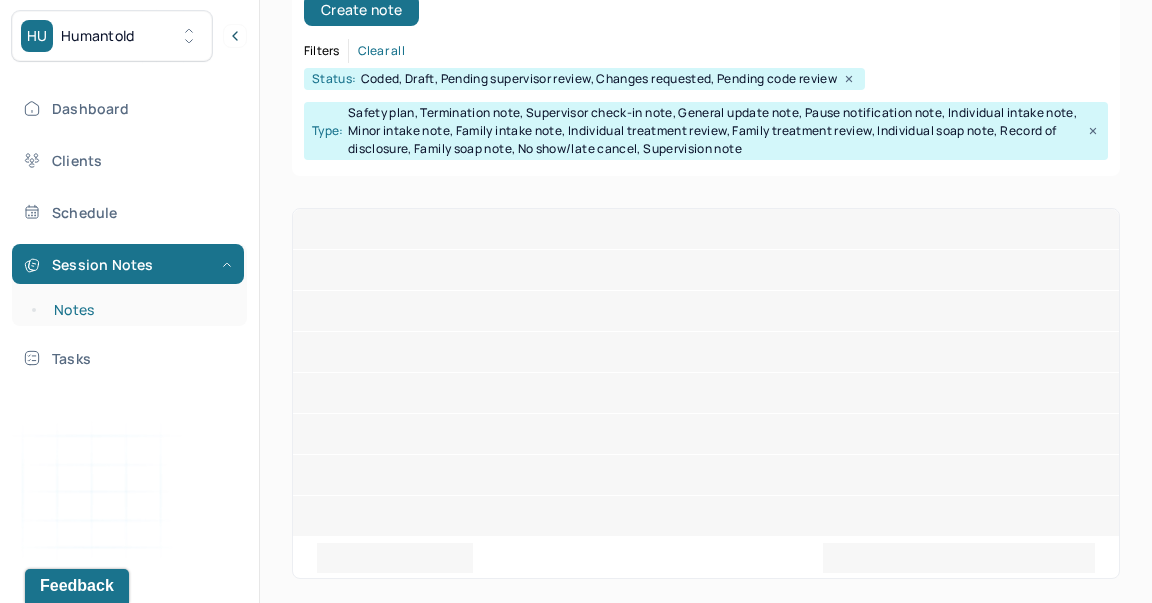 scroll, scrollTop: 318, scrollLeft: 0, axis: vertical 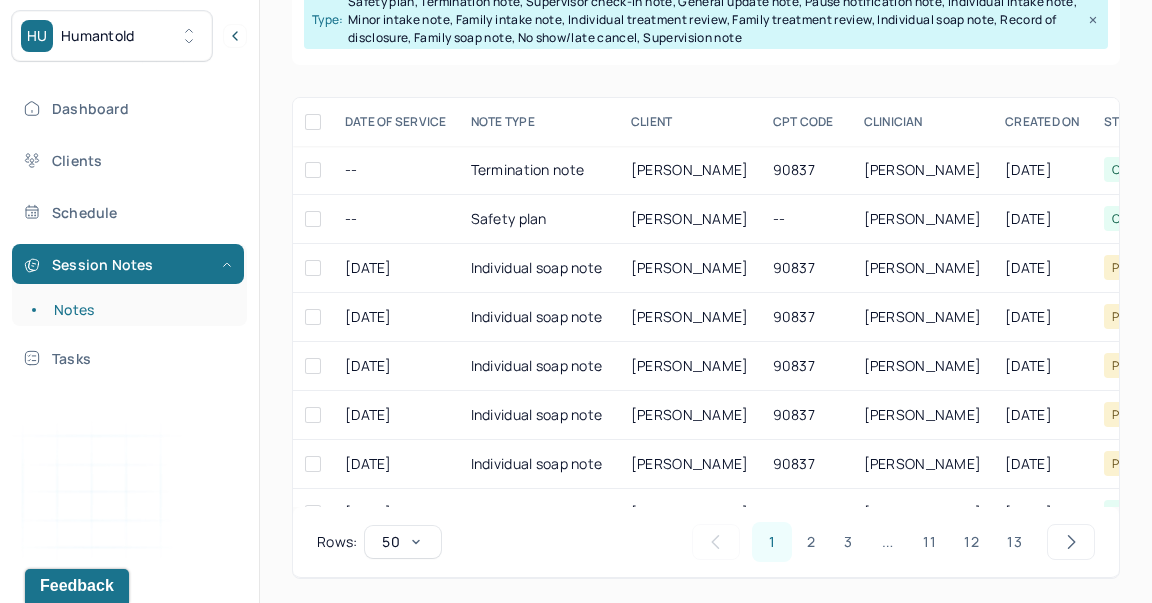 click on "Safety plan, Termination note, Supervisor check-in note, General update note, Pause notification note, Individual intake note, Minor intake note, Family intake note, Individual treatment review, Family treatment review, Individual soap note, Record of disclosure, Family soap note, No show/late cancel, Supervision note" at bounding box center [715, 20] 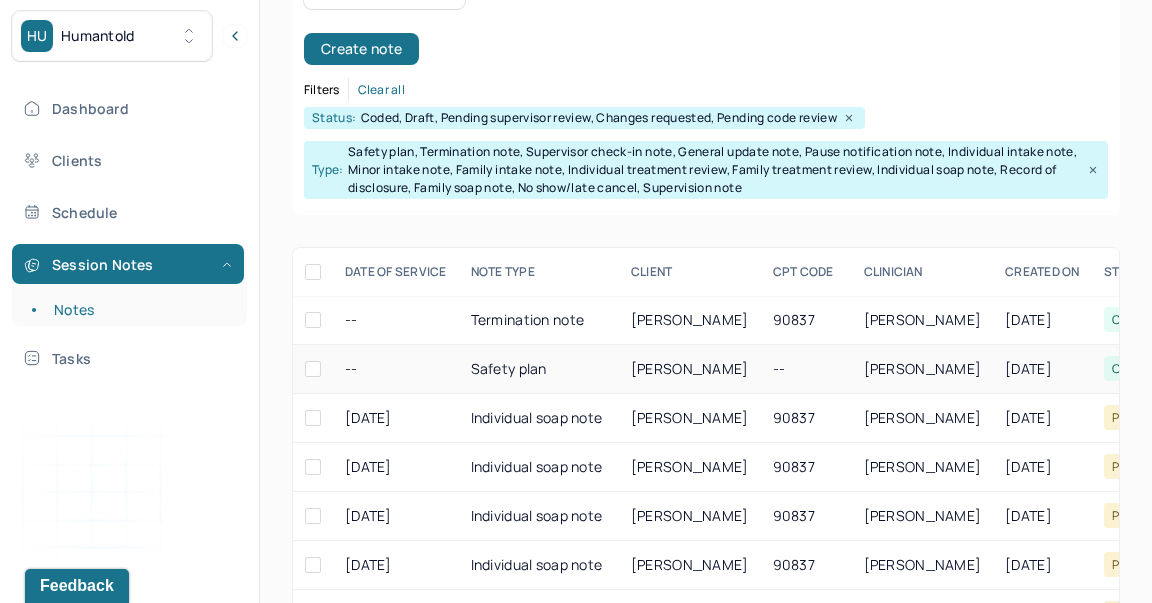 scroll, scrollTop: 10, scrollLeft: 0, axis: vertical 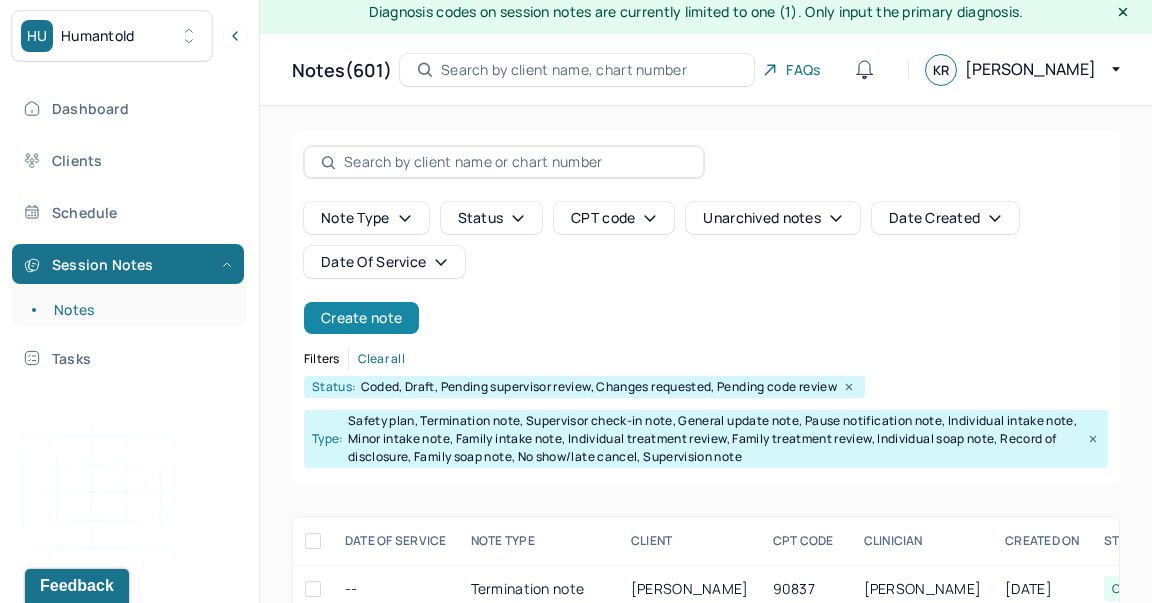 click on "Create note" at bounding box center (361, 318) 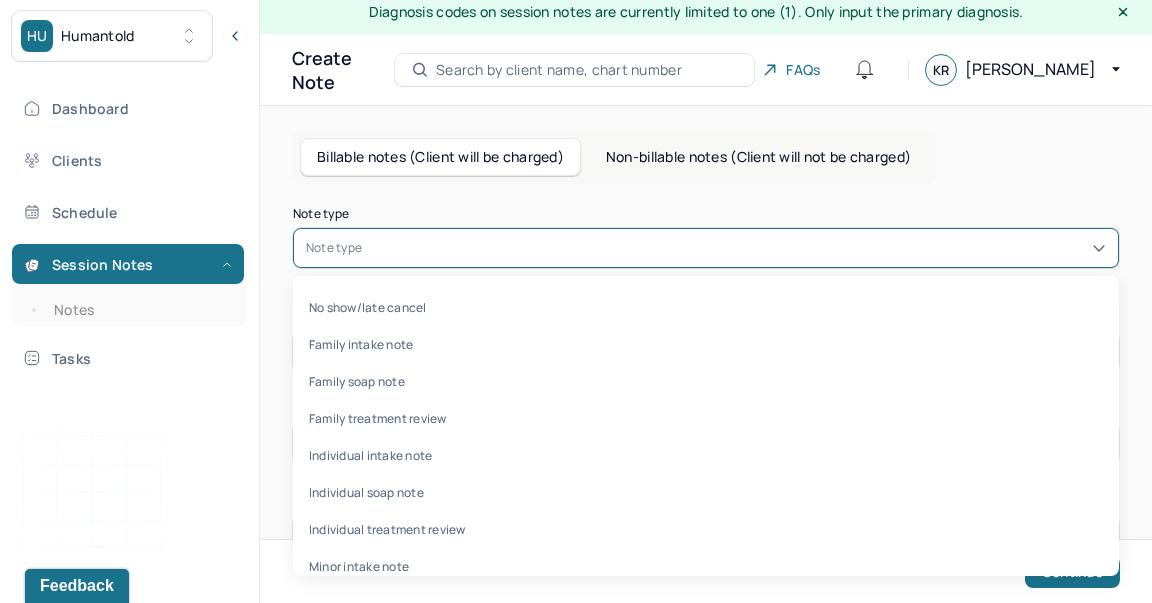 click at bounding box center [736, 248] 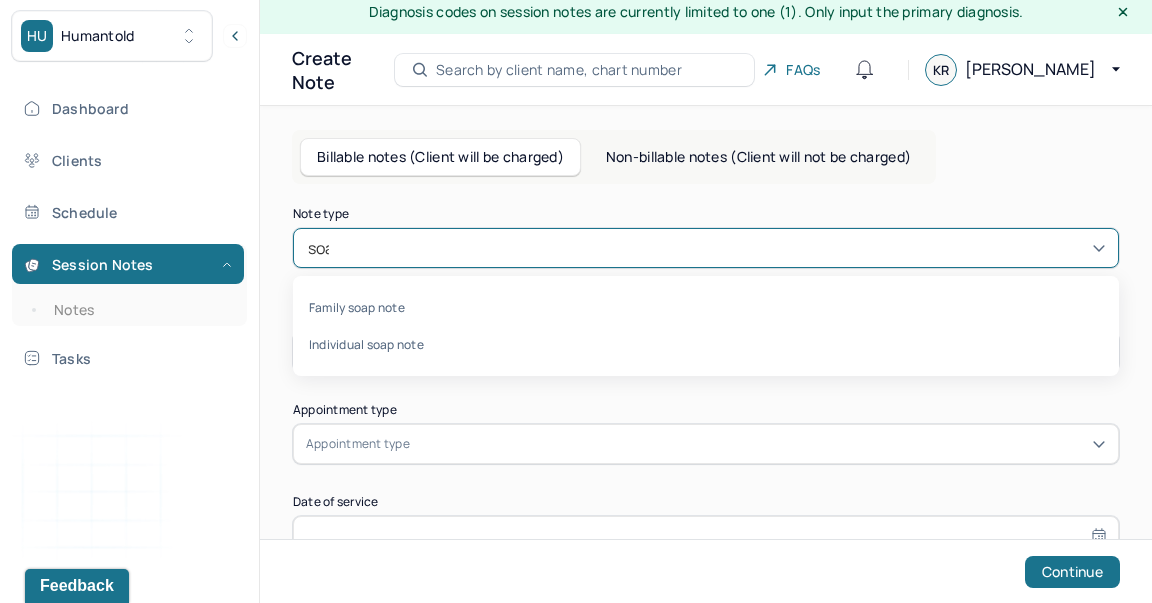 type on "soap" 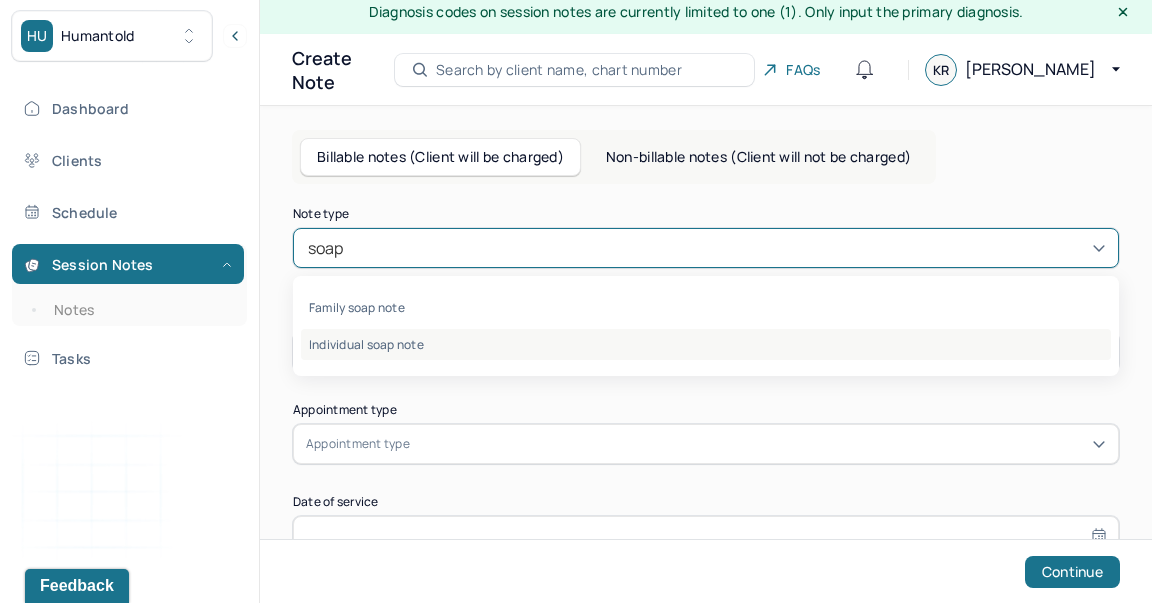 click on "Individual soap note" at bounding box center [706, 344] 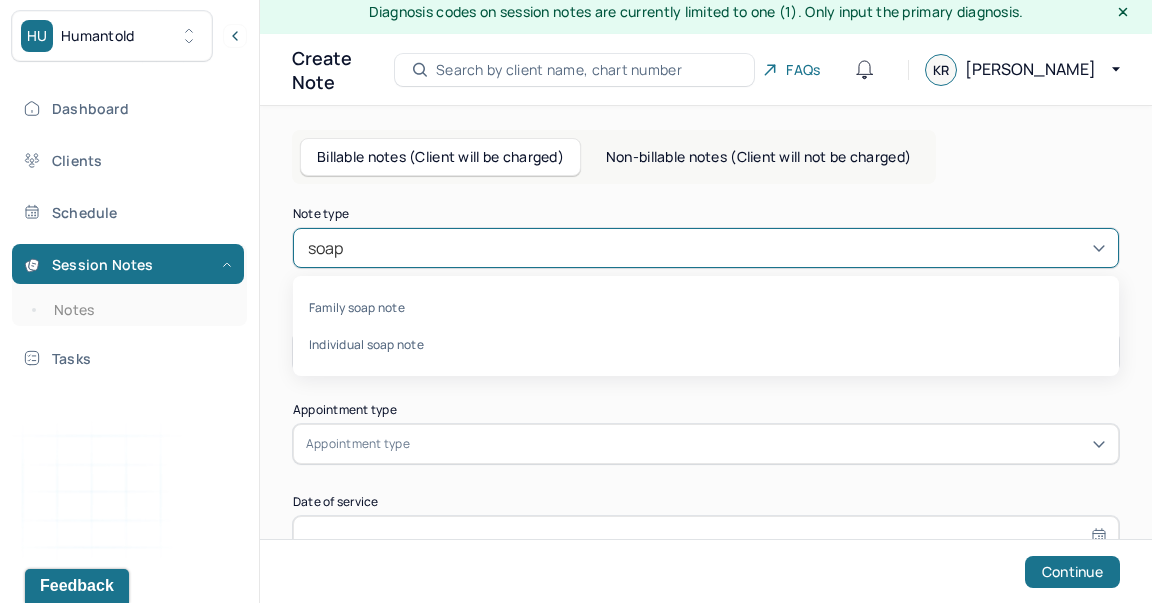 type 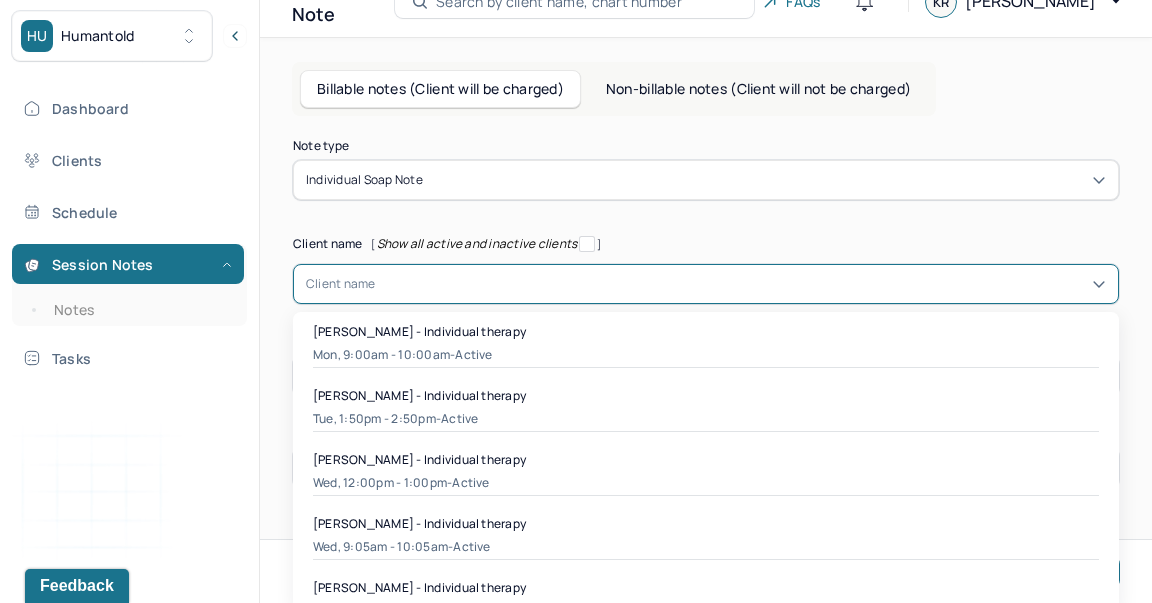 click on "[object Object], 1 of 29. 29 results available. Use Up and Down to choose options, press Enter to select the currently focused option, press Escape to exit the menu, press Tab to select the option and exit the menu. Client name [PERSON_NAME] - Individual therapy Mon, 9:00am - 10:00am  -  active [PERSON_NAME] - Individual therapy Tue, 1:50pm - 2:50pm  -  active [PERSON_NAME] - Individual therapy Wed, 12:00pm - 1:00pm  -  active [PERSON_NAME] - Individual therapy Wed, 9:05am - 10:05am  -  active [PERSON_NAME] - Individual therapy Tue, 3:00pm - 4:00pm  -  Terminated [PERSON_NAME] - Individual therapy Mon, 3:20pm - 4:20pm  -  active [PERSON_NAME] - Individual therapy Thu, 2:00pm - 3:00pm  -  active Cullin Arn - Individual therapy Tue, 10:00am - 11:00am  -  active [PERSON_NAME] - Individual therapy Wed, 10:05am - 11:05am  -  active [PERSON_NAME] - Individual therapy Fri, 8:45am - 9:45am  -  active [PERSON_NAME] - Individual therapy Mon, 10:10am - 11:10am  -  active [PERSON_NAME] - Individual therapy  -" at bounding box center [706, 284] 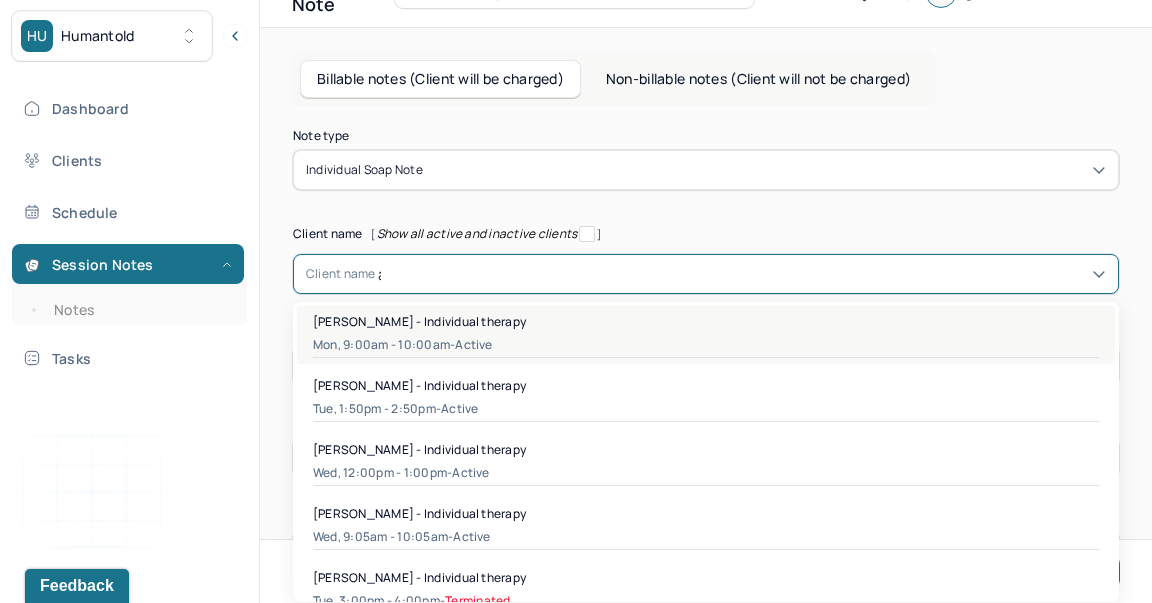 scroll, scrollTop: 95, scrollLeft: 0, axis: vertical 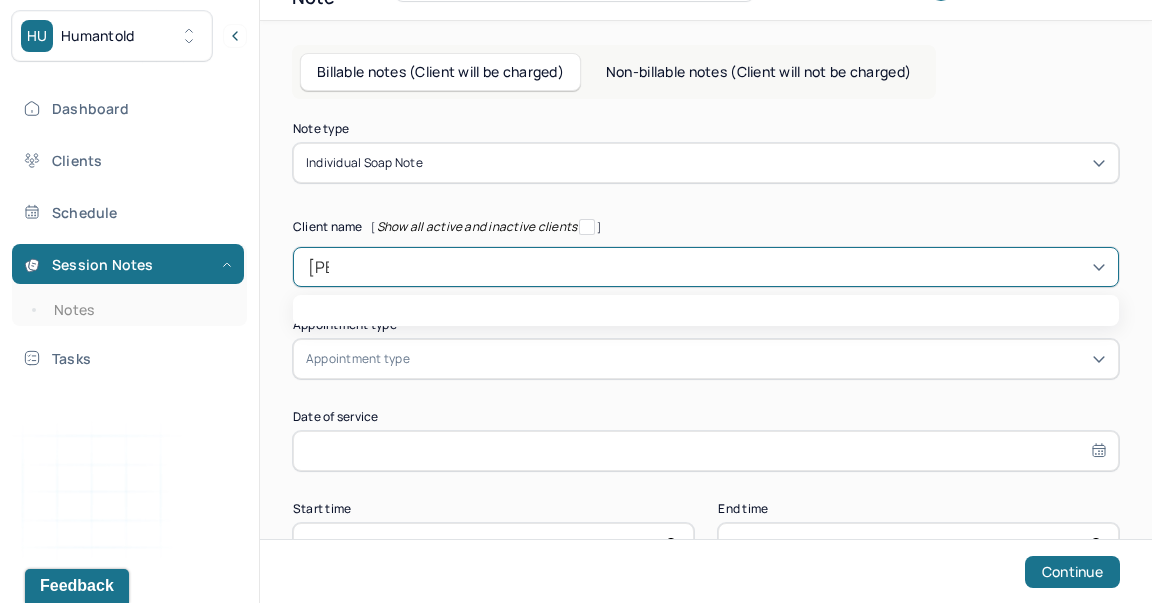 type on "alici" 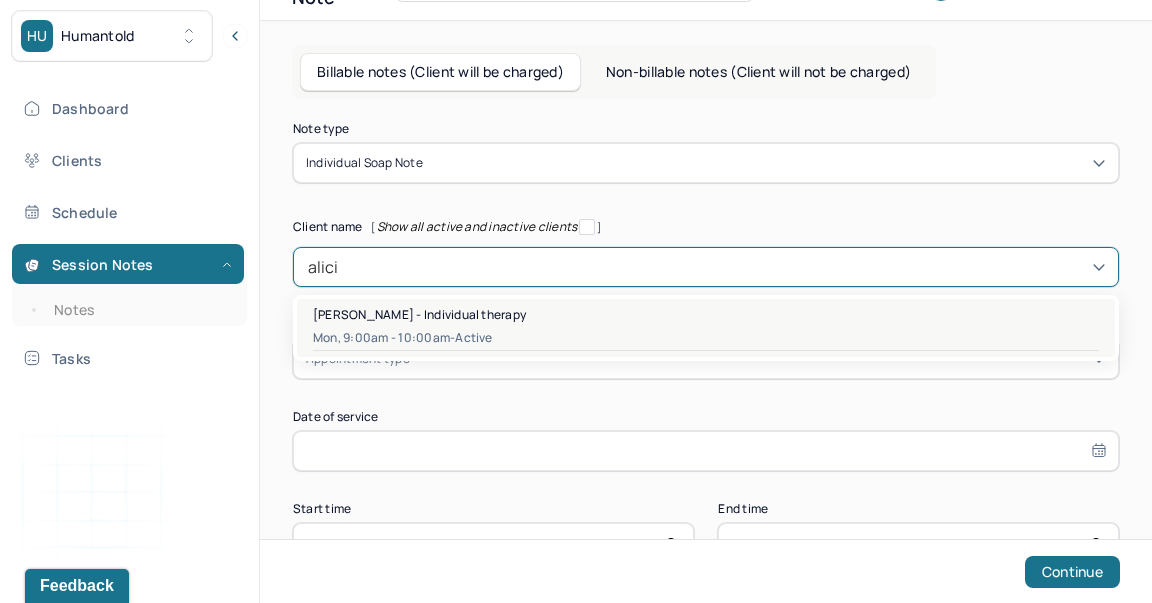 click on "Mon, 9:00am - 10:00am  -  active" at bounding box center (706, 338) 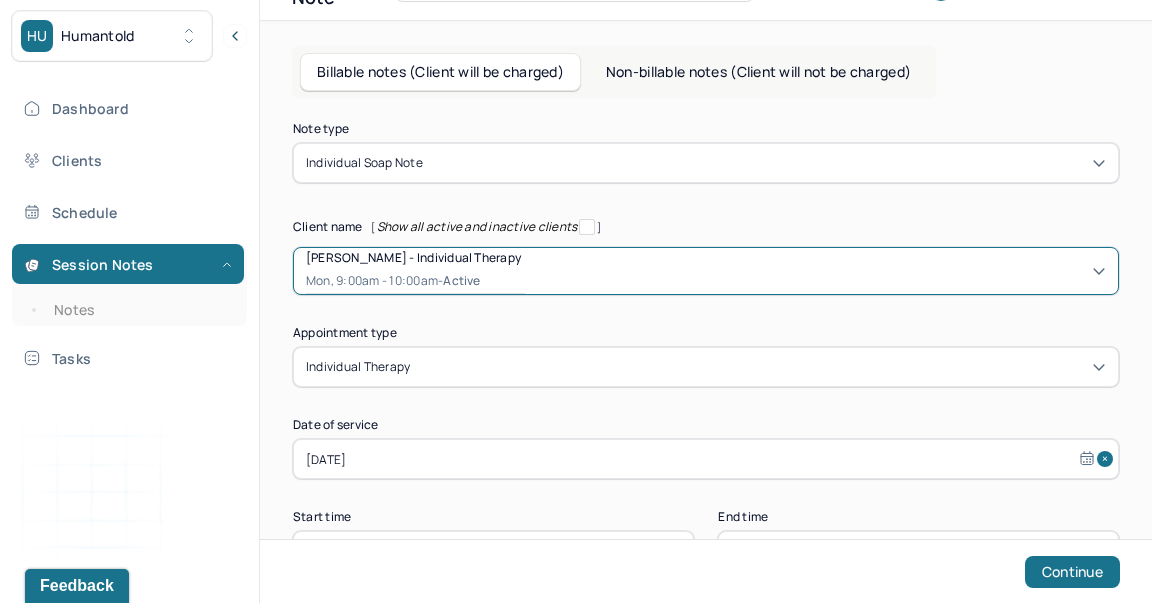 scroll, scrollTop: 167, scrollLeft: 0, axis: vertical 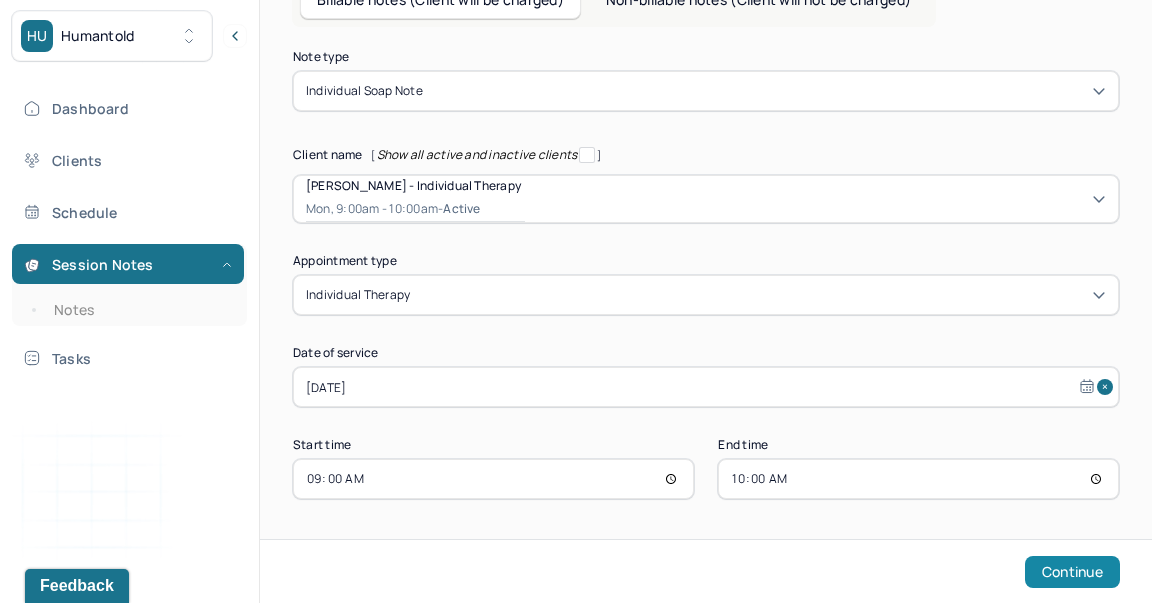 click on "Continue" at bounding box center (1072, 572) 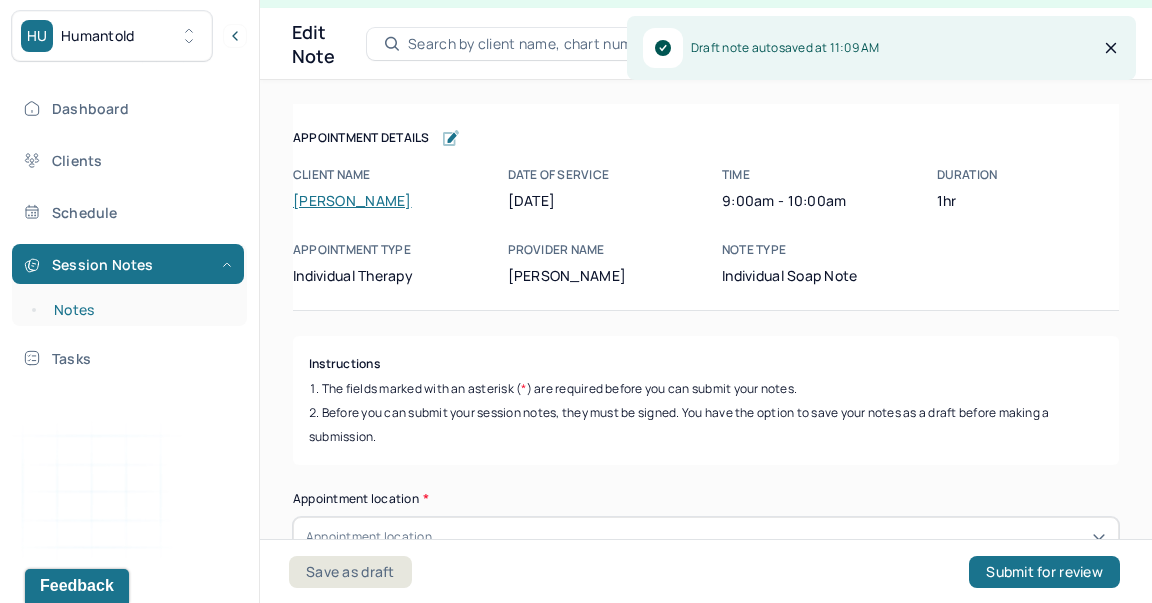 scroll, scrollTop: 36, scrollLeft: 0, axis: vertical 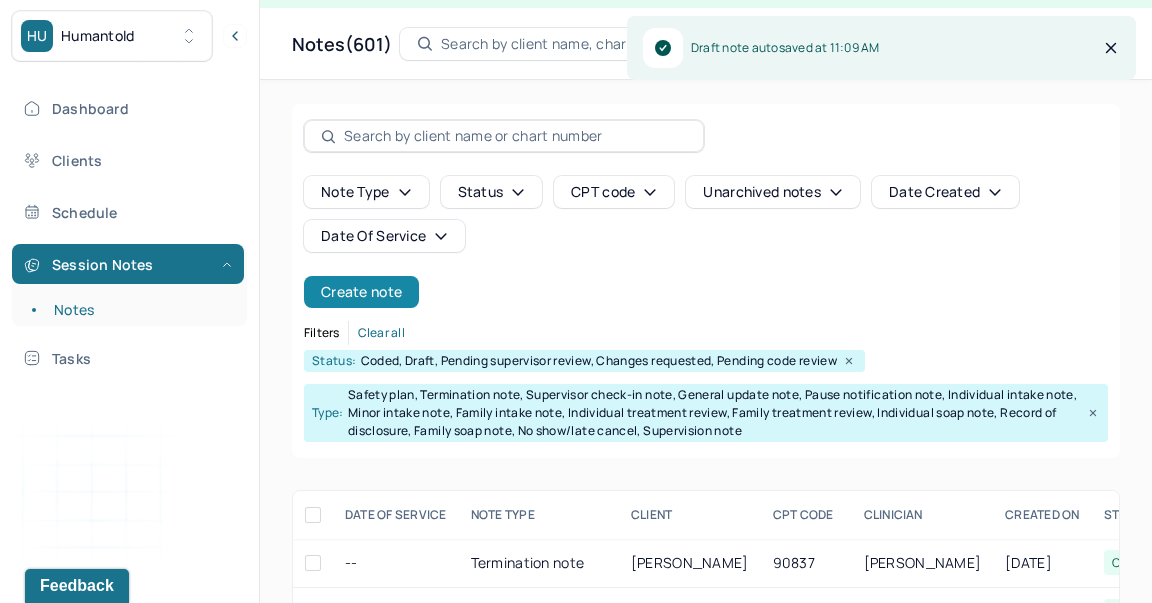click on "Create note" at bounding box center (361, 292) 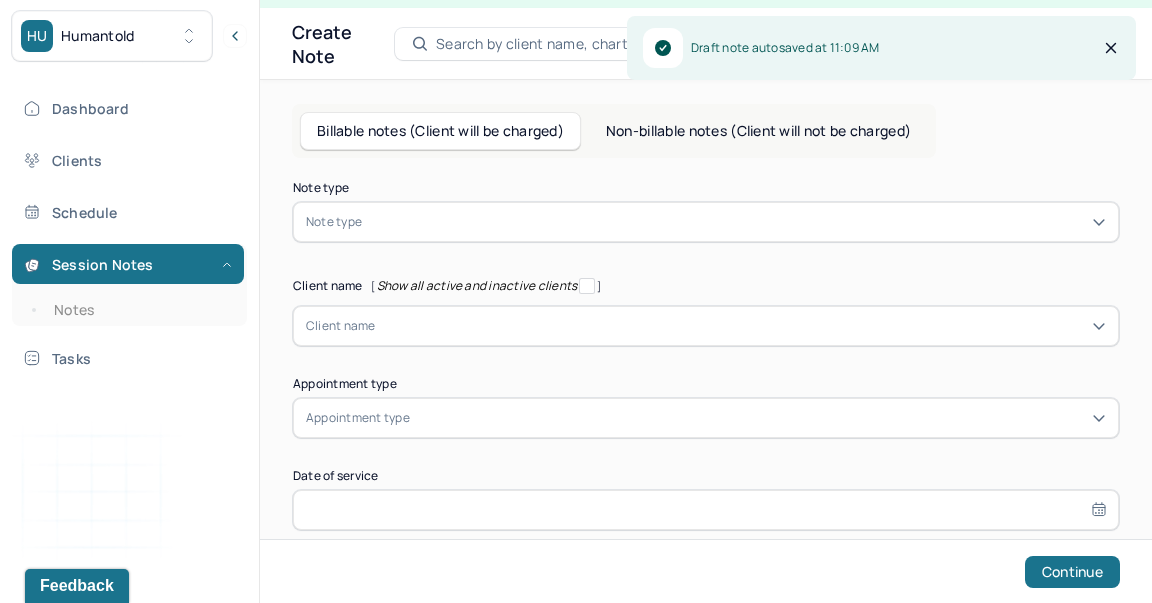 click at bounding box center (736, 222) 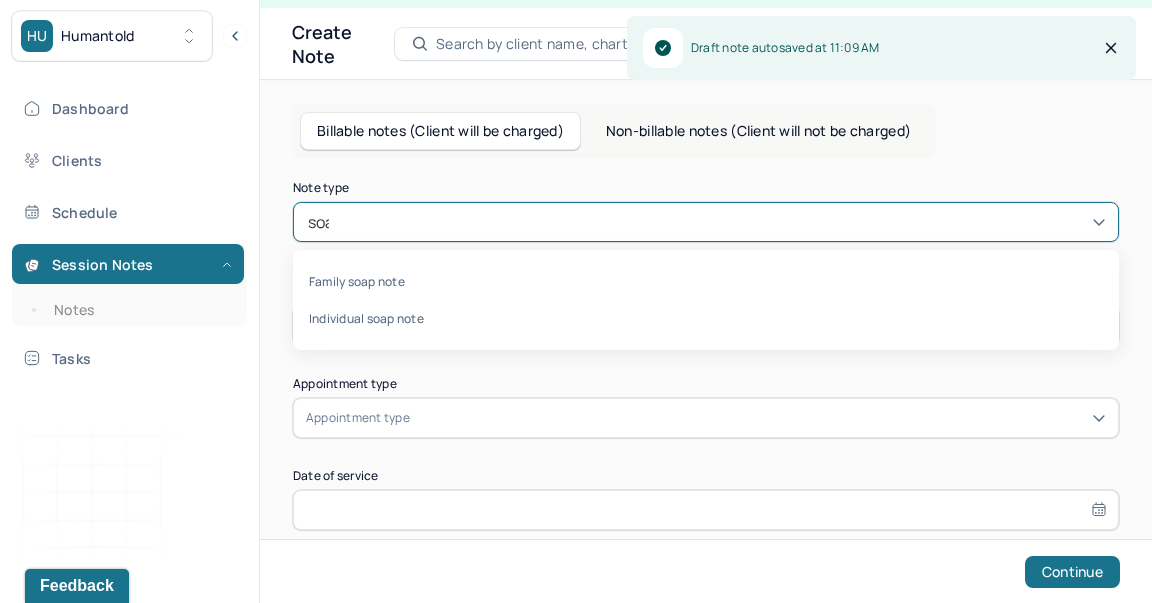 type on "soap" 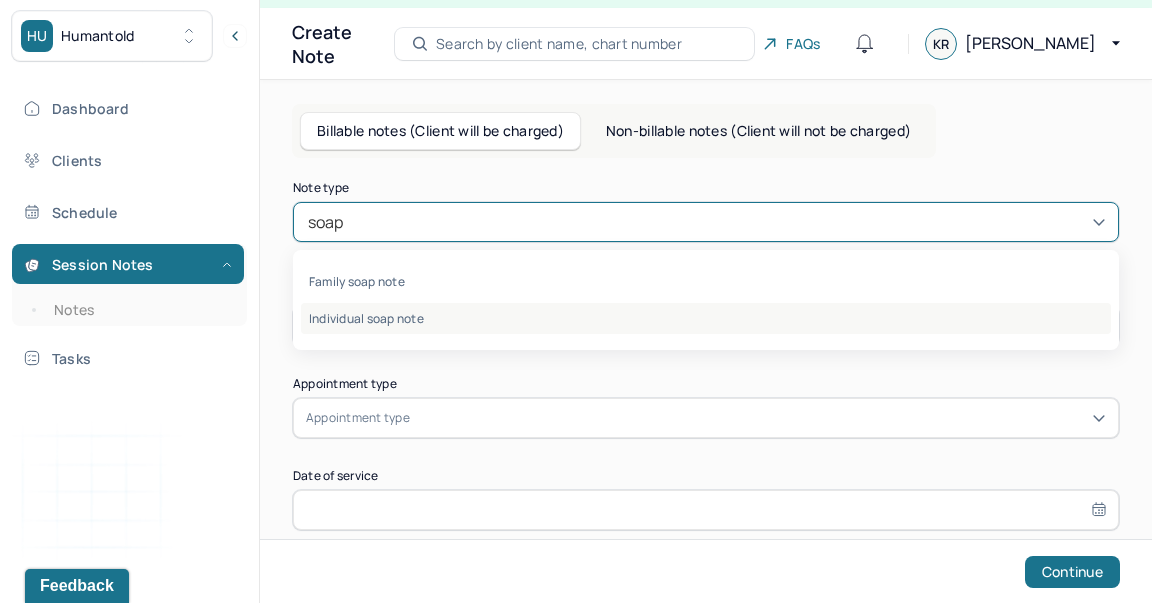 click on "Individual soap note" at bounding box center [706, 318] 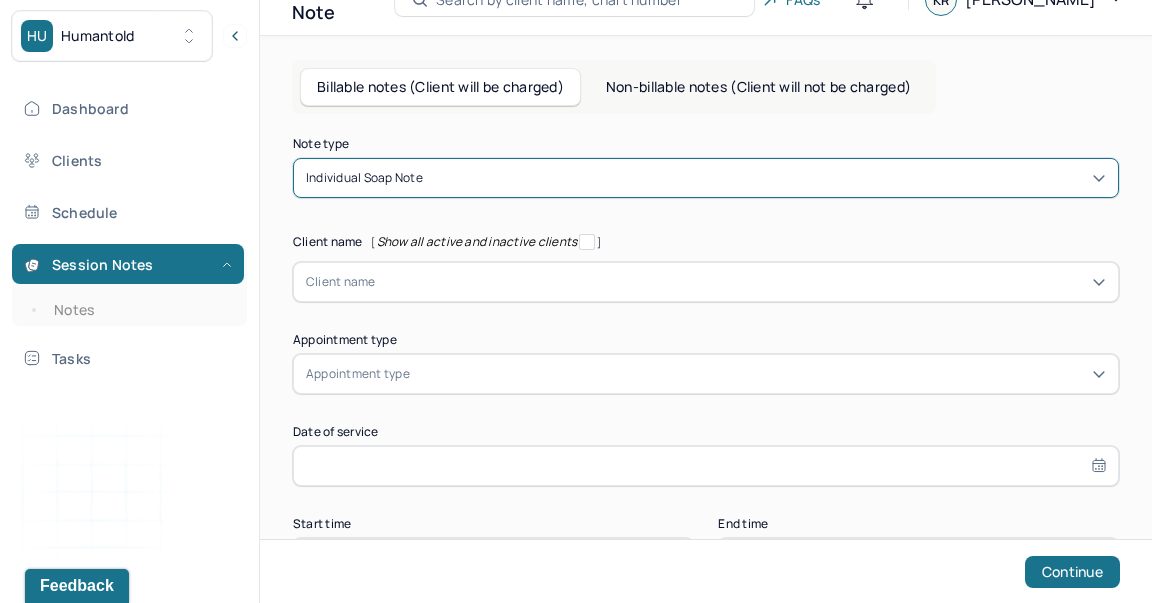 click on "Client name" at bounding box center [706, 282] 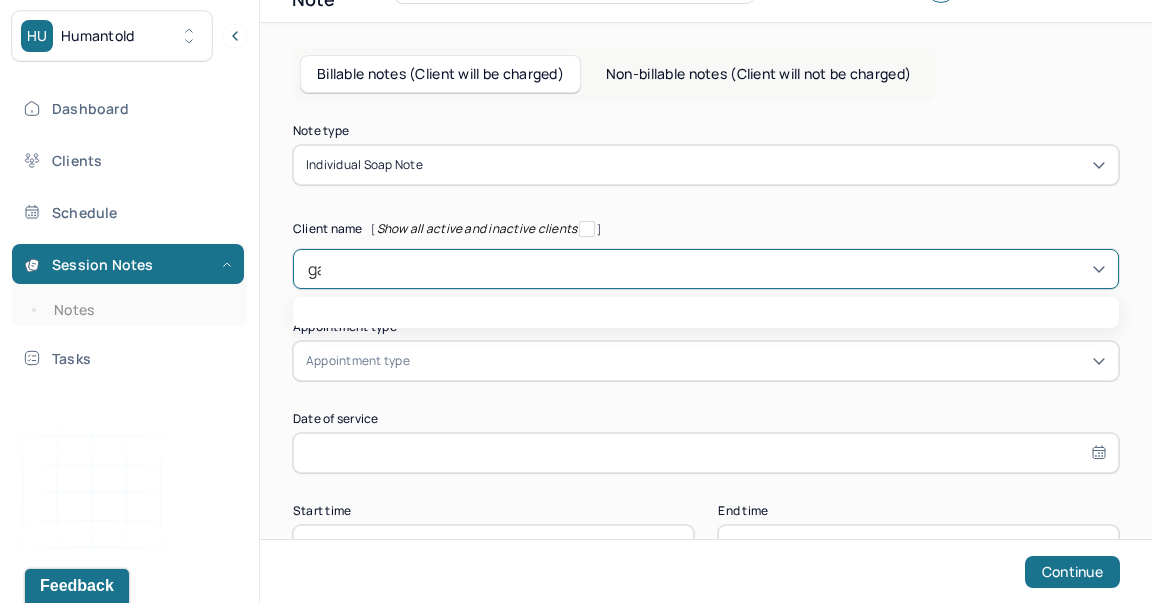 scroll, scrollTop: 95, scrollLeft: 0, axis: vertical 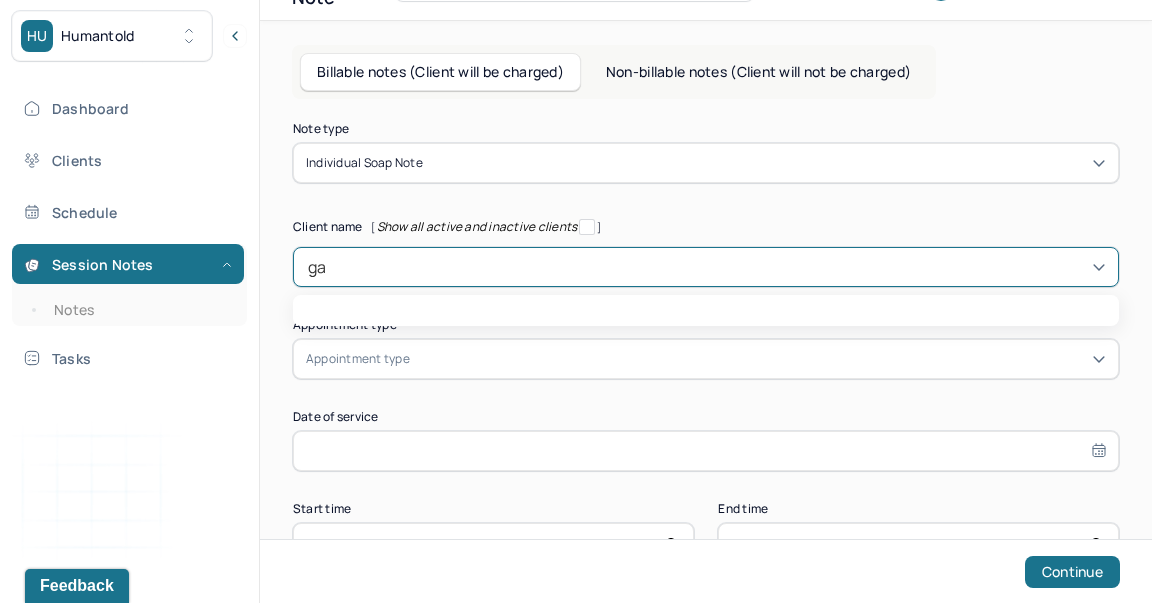 type on "gab" 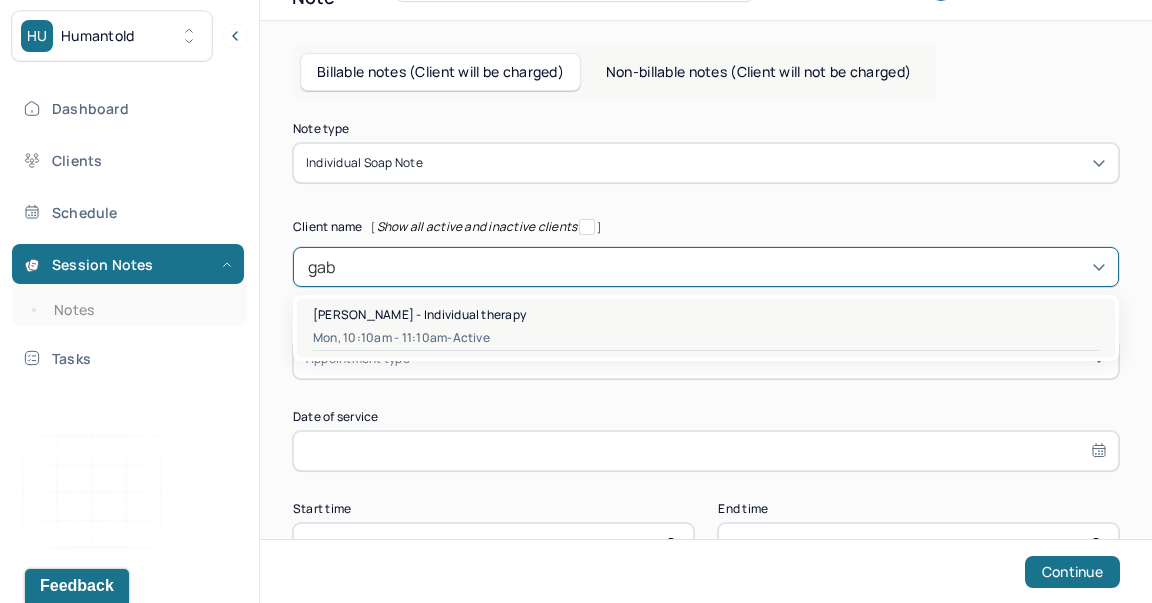 click on "[PERSON_NAME] - Individual therapy Mon, 10:10am - 11:10am  -  active" at bounding box center (706, 328) 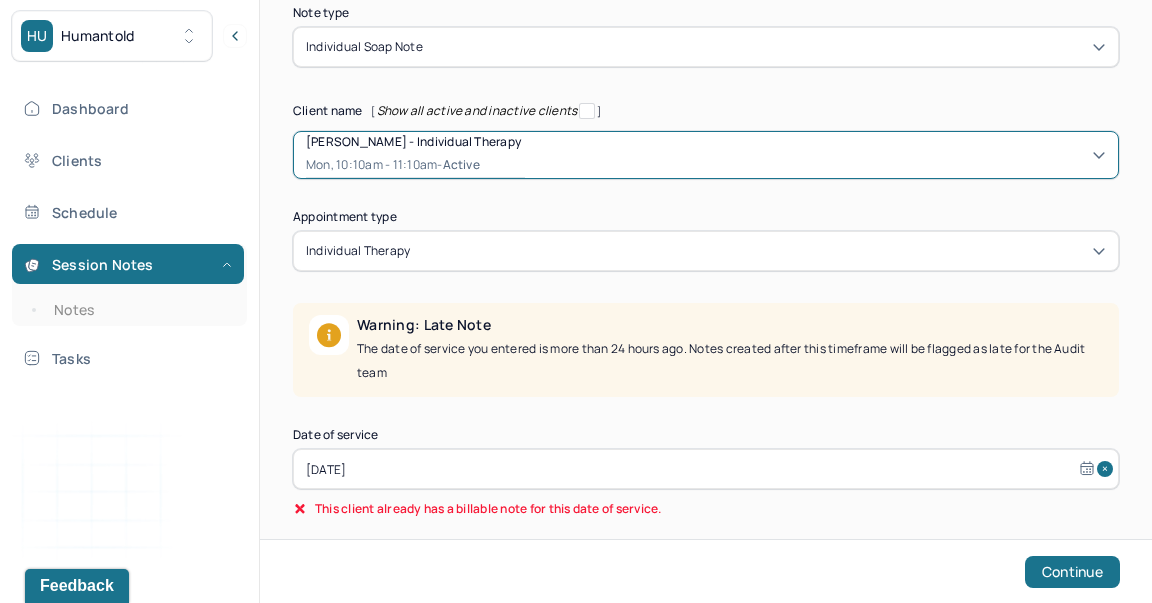 scroll, scrollTop: 325, scrollLeft: 0, axis: vertical 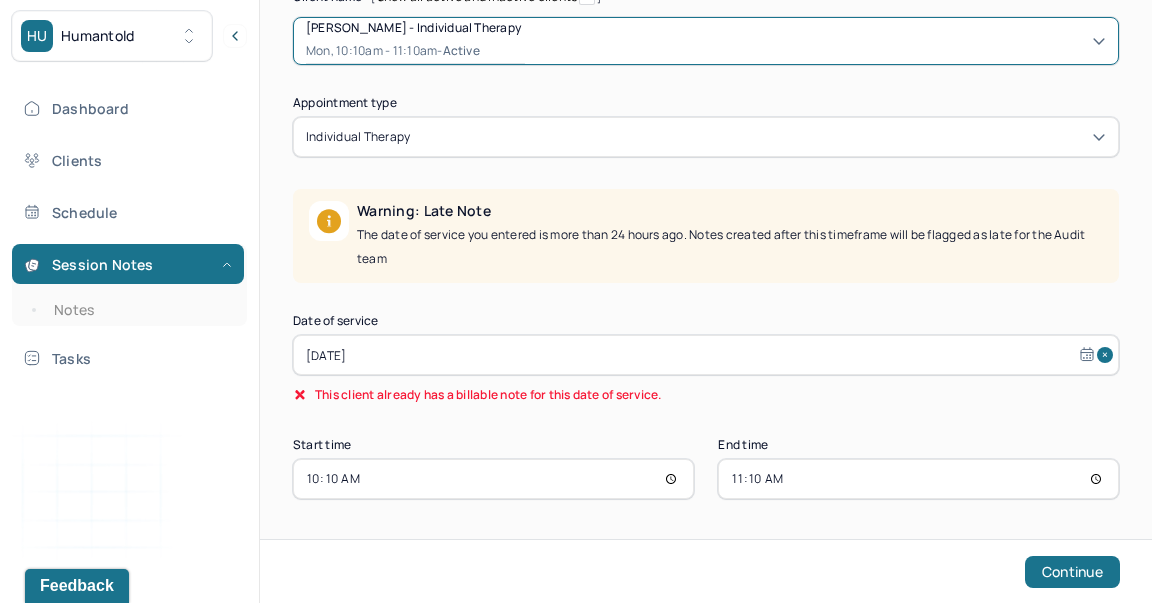 select on "6" 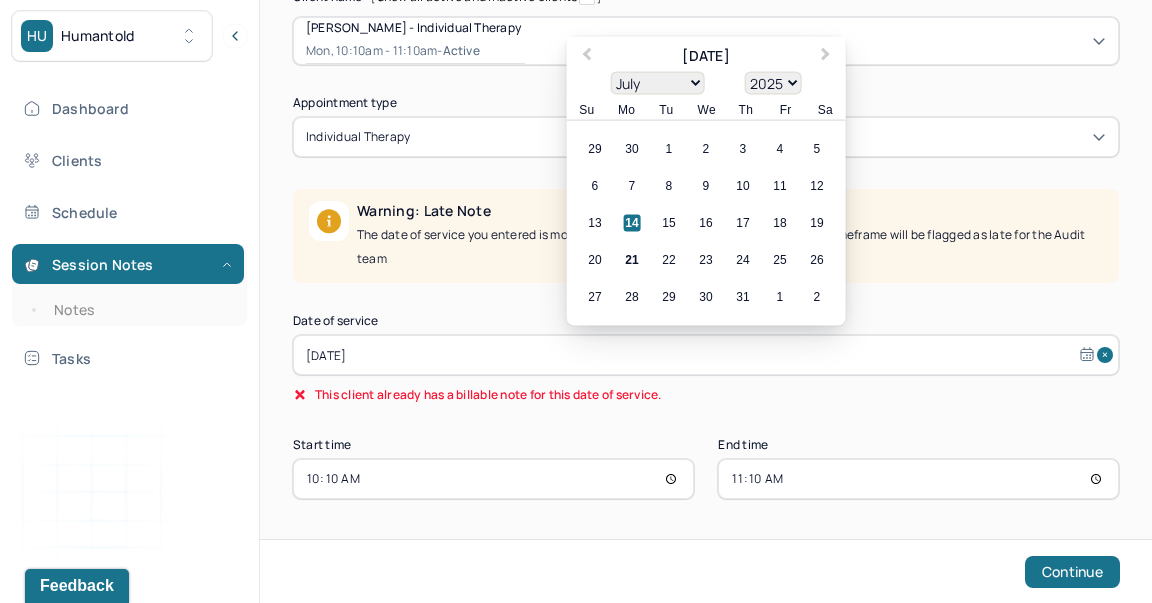 click on "[DATE]" at bounding box center [706, 355] 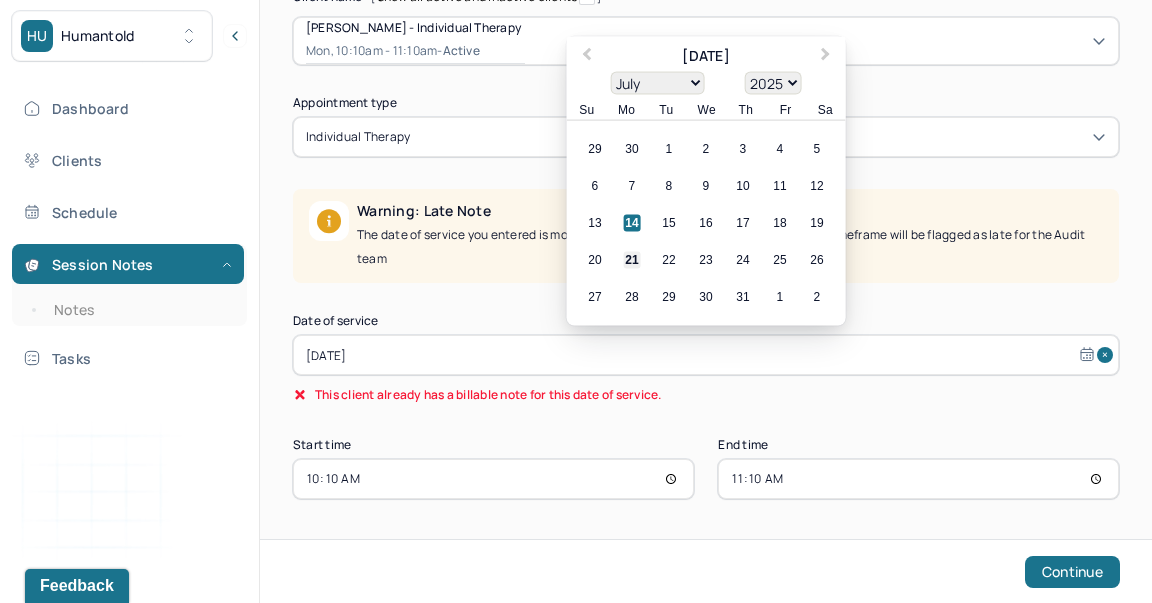 click on "21" at bounding box center [632, 260] 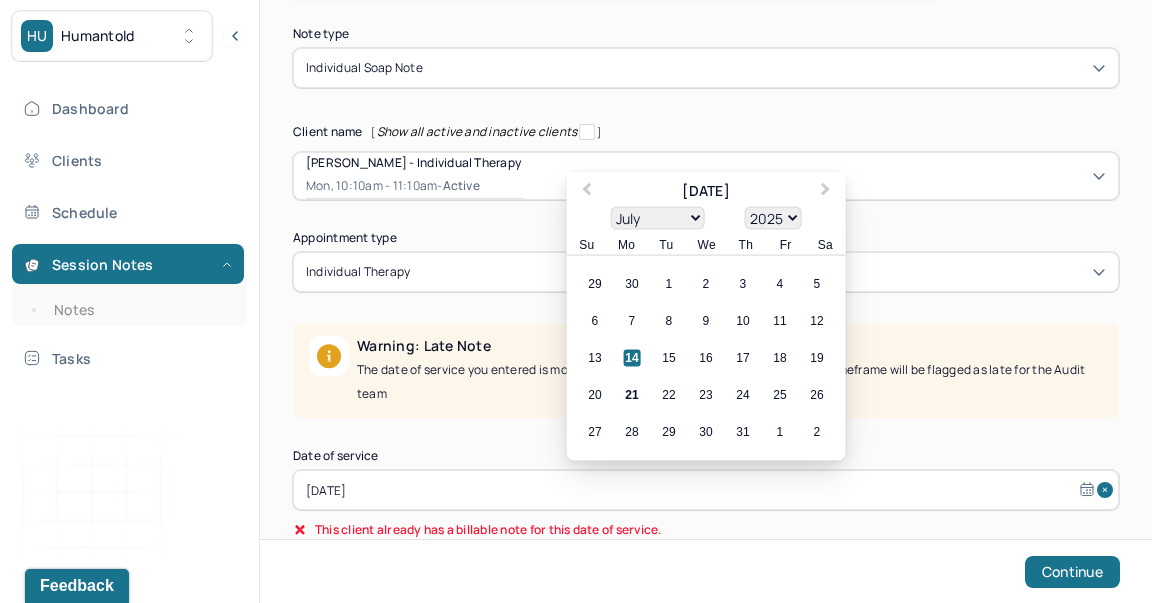 scroll, scrollTop: 167, scrollLeft: 0, axis: vertical 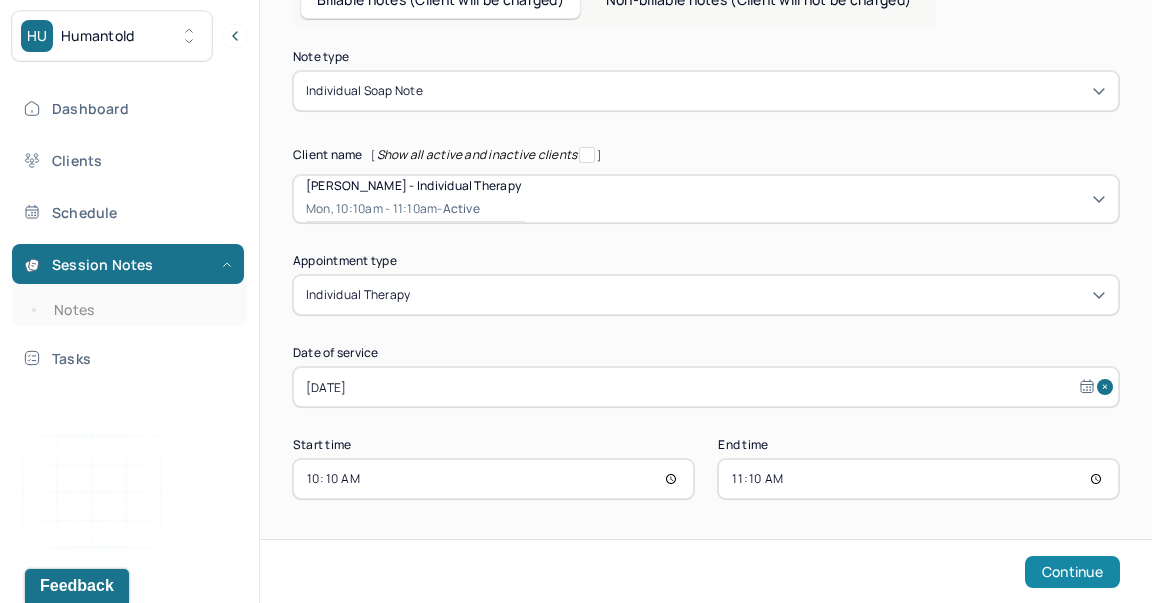 click on "Continue" at bounding box center [1072, 572] 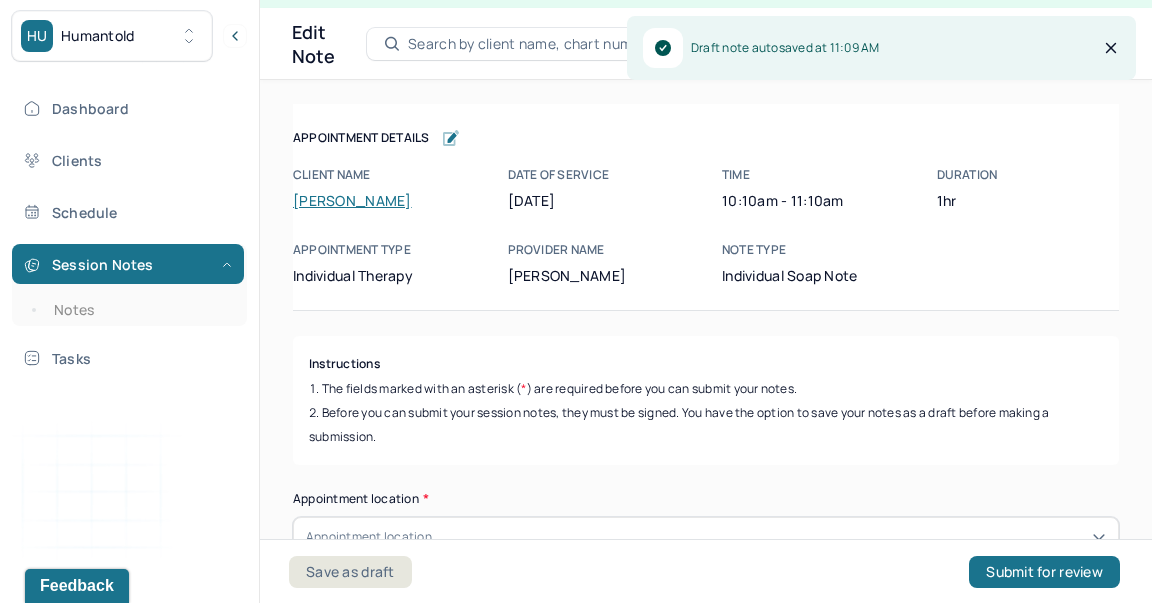 scroll, scrollTop: 36, scrollLeft: 0, axis: vertical 